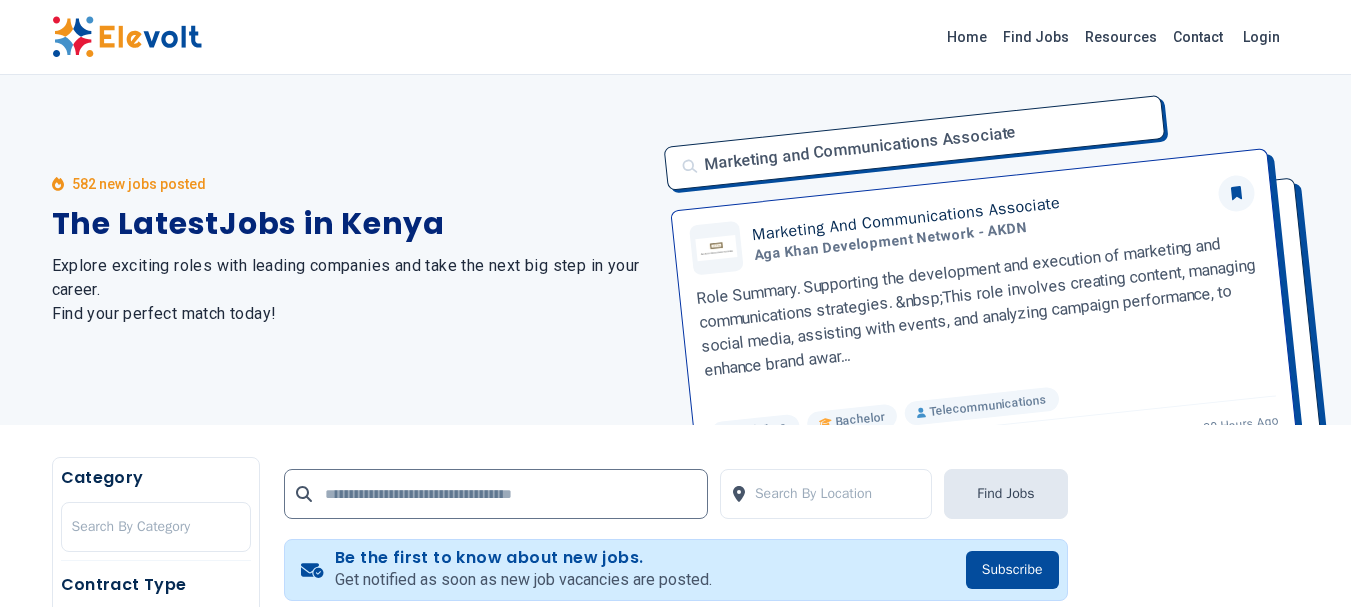 scroll, scrollTop: 0, scrollLeft: 0, axis: both 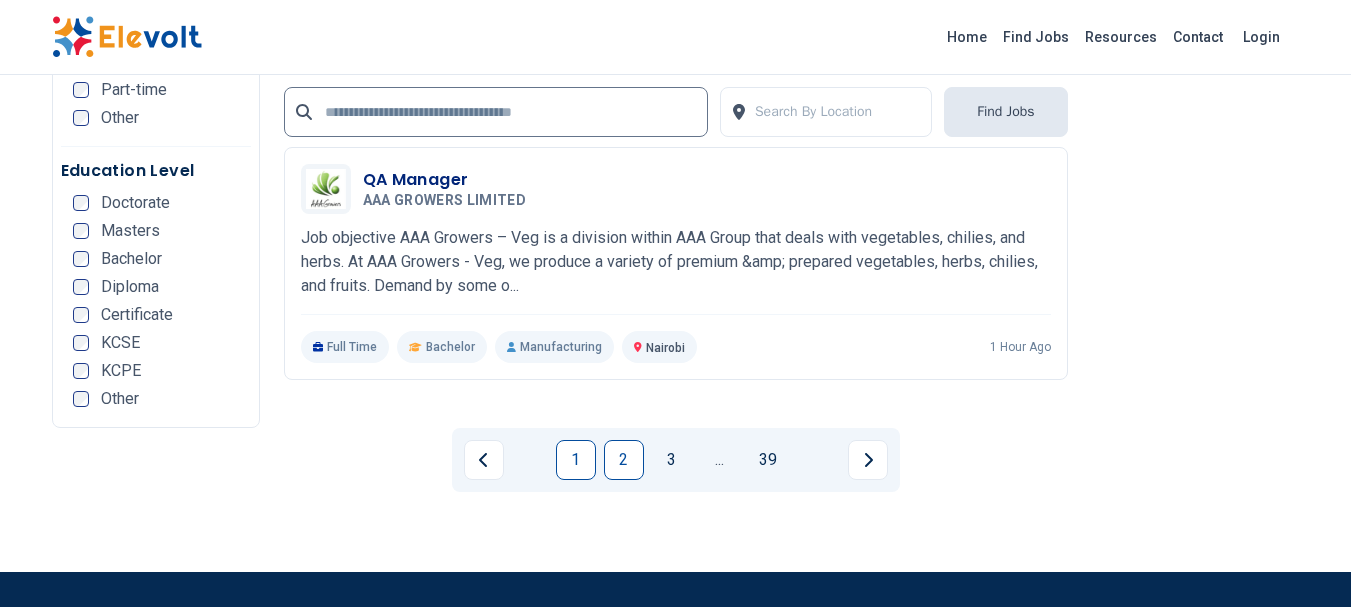 click on "2" at bounding box center (624, 460) 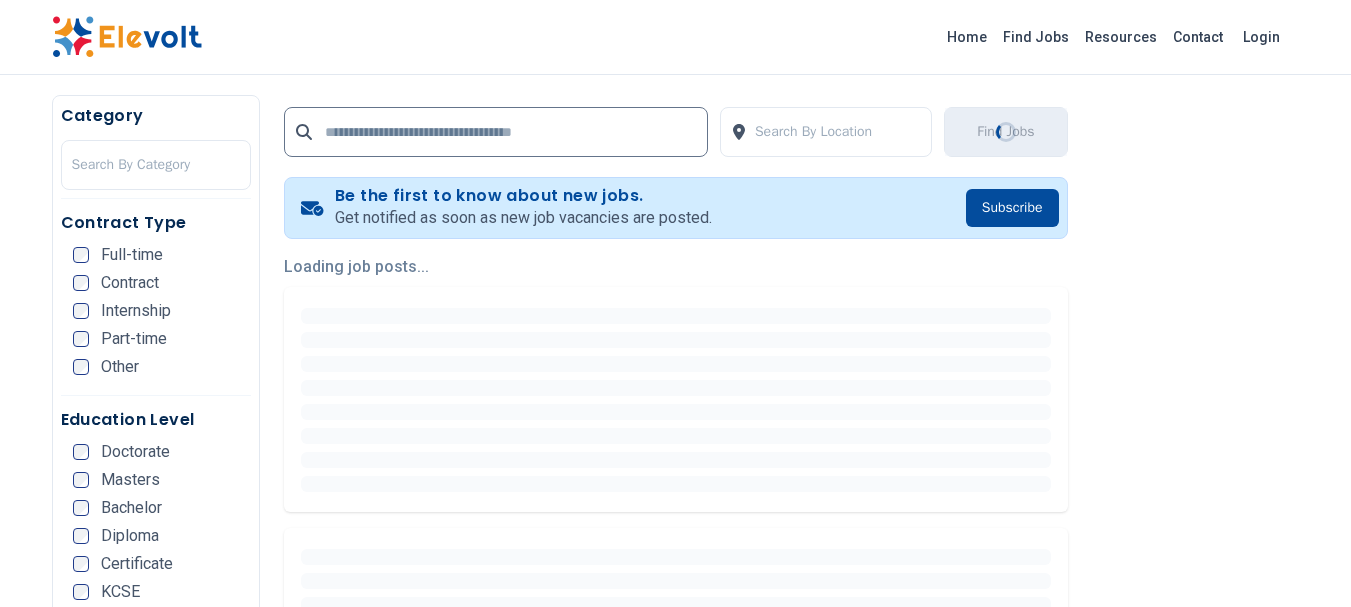 scroll, scrollTop: 400, scrollLeft: 0, axis: vertical 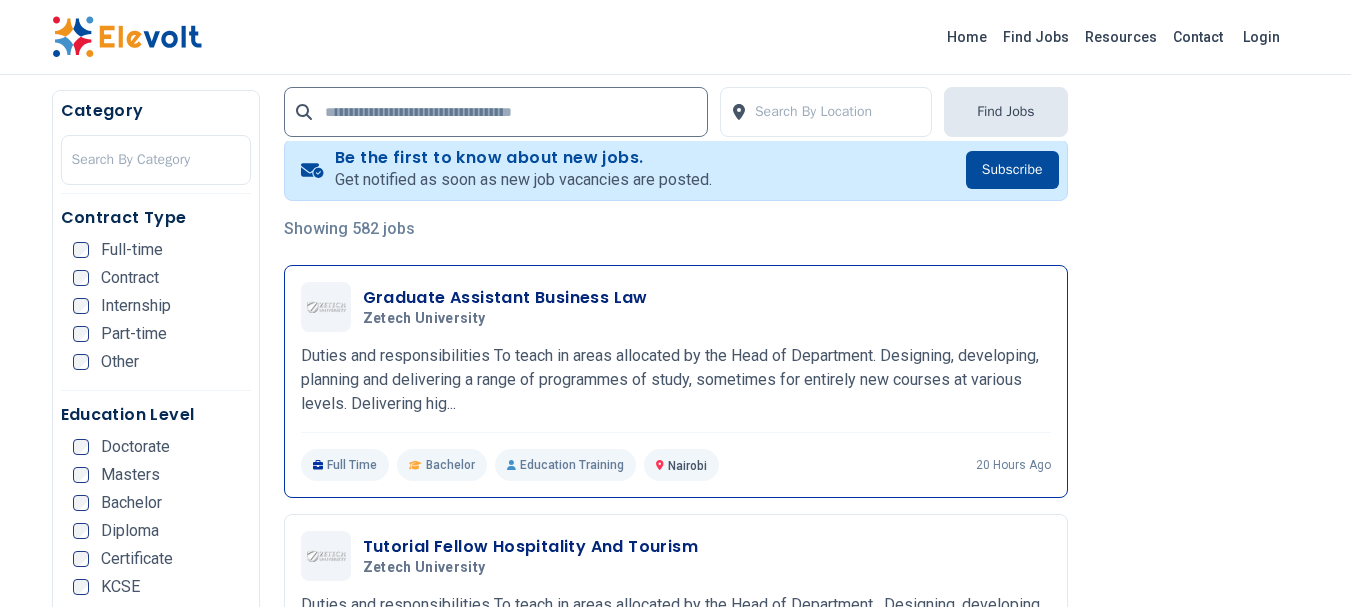 click on "Graduate Assistant   Business Law" at bounding box center (505, 298) 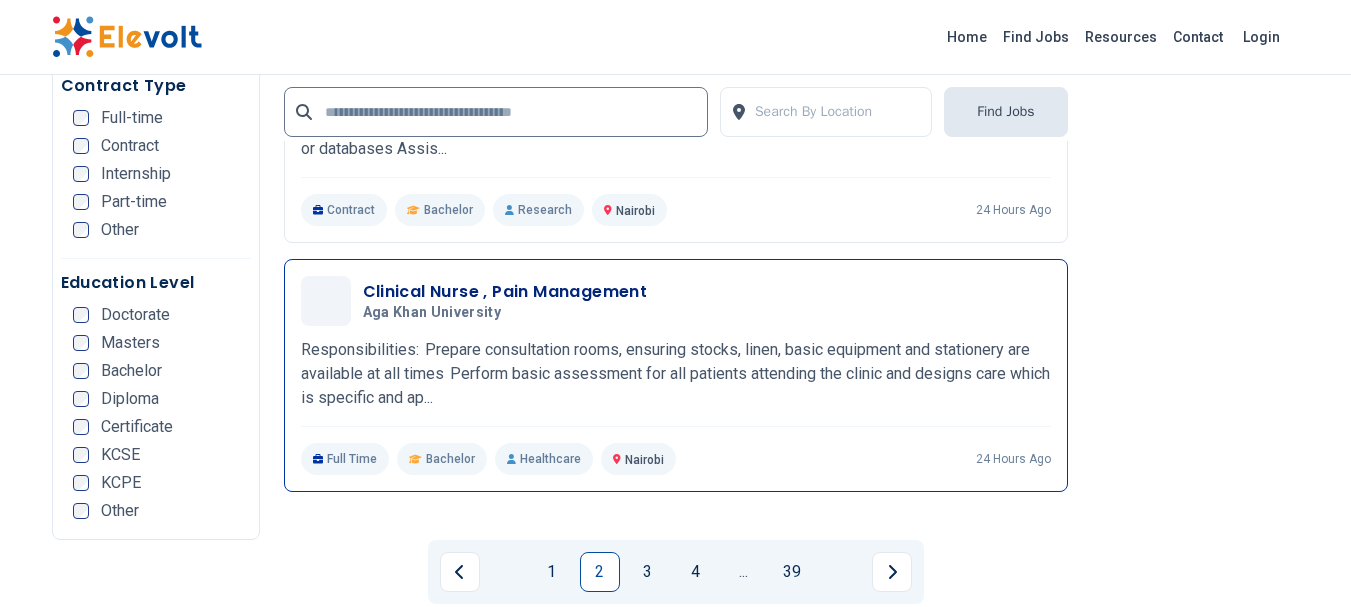 scroll, scrollTop: 4100, scrollLeft: 0, axis: vertical 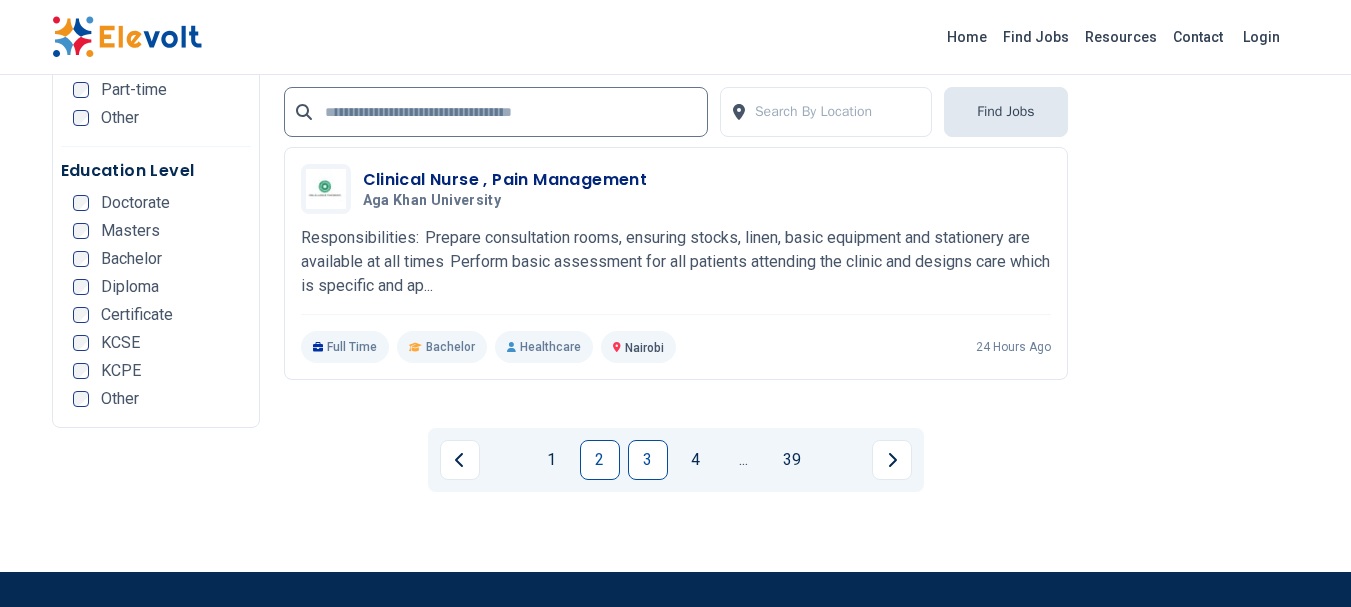click on "3" at bounding box center [648, 460] 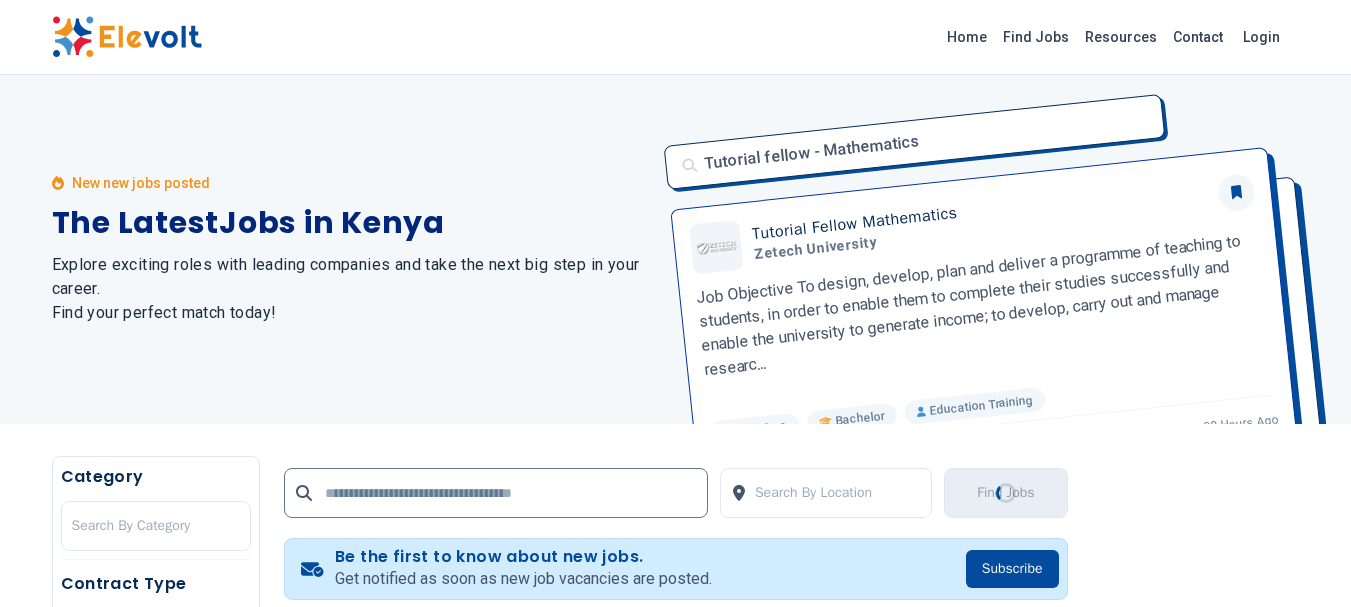 scroll, scrollTop: 0, scrollLeft: 0, axis: both 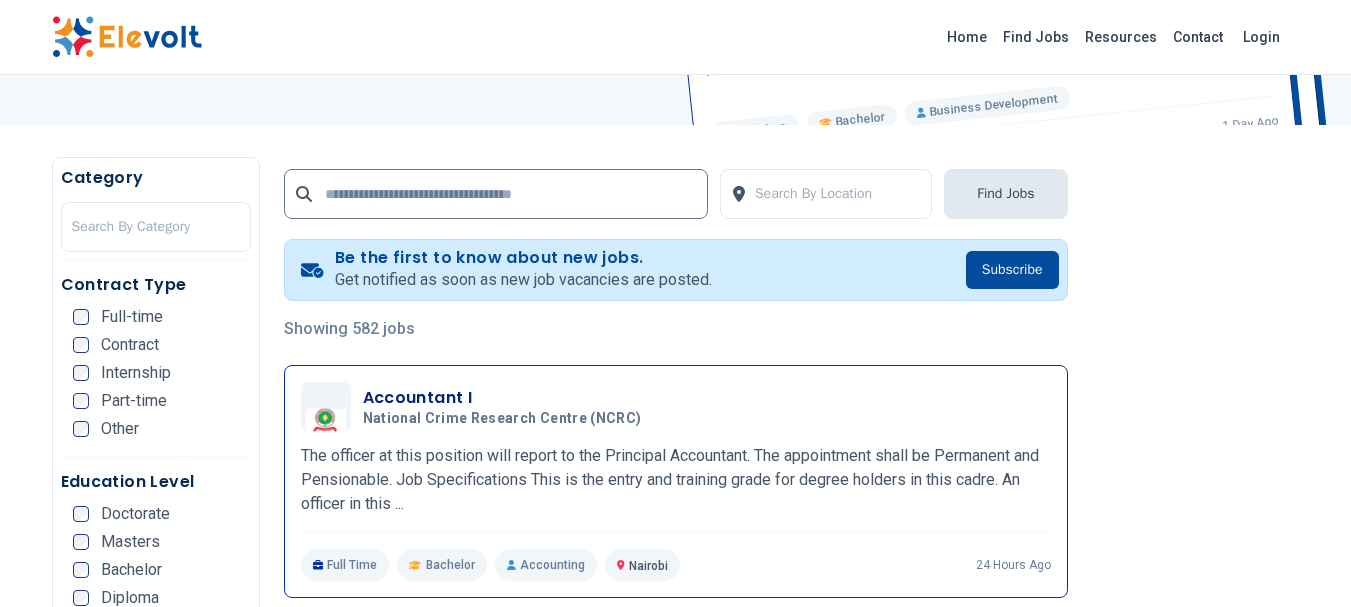 click on "Accountant I" at bounding box center (506, 398) 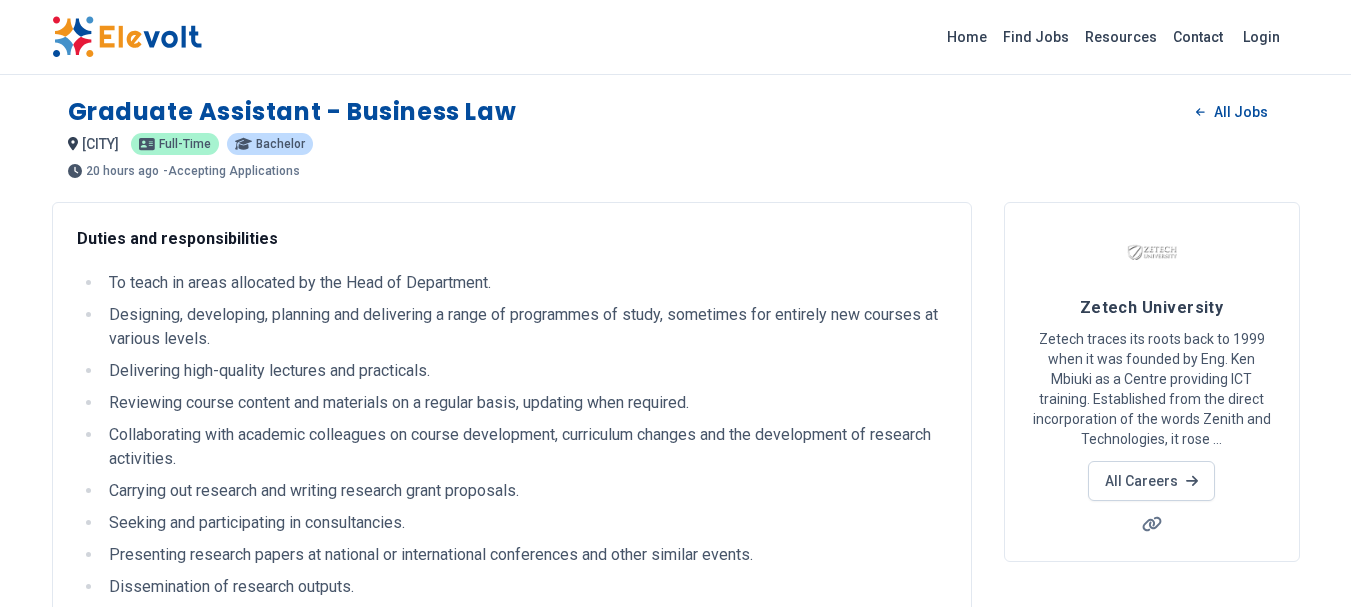 scroll, scrollTop: 0, scrollLeft: 0, axis: both 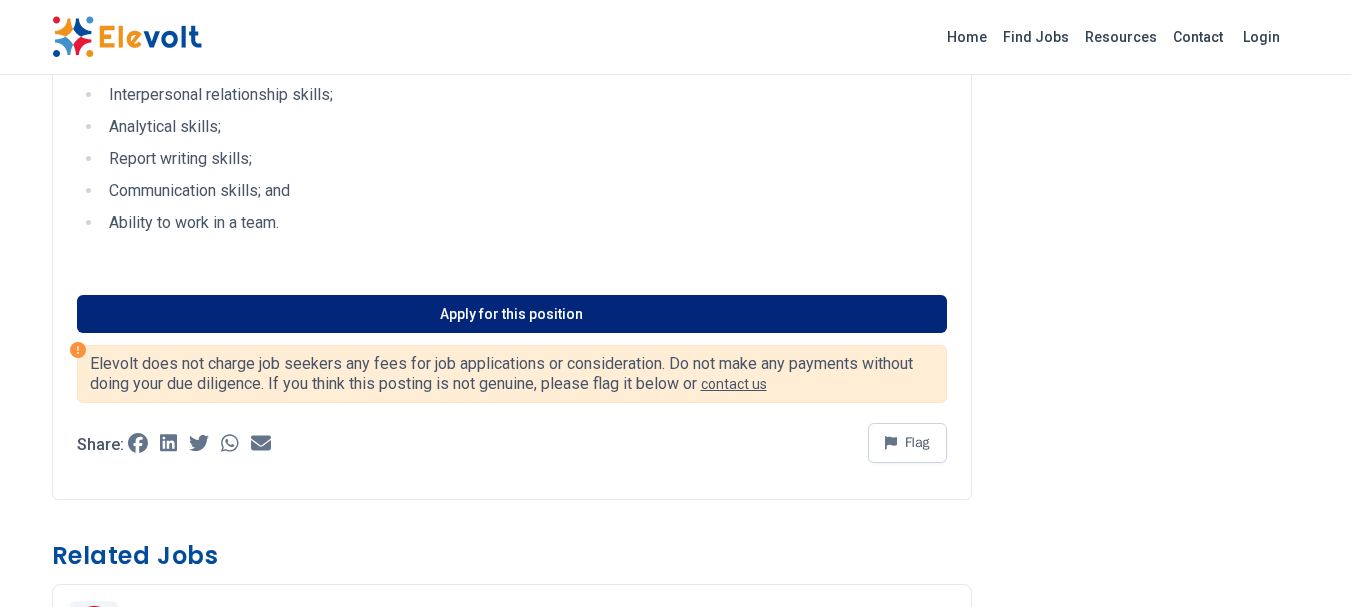 click on "Apply for this position" at bounding box center [512, 314] 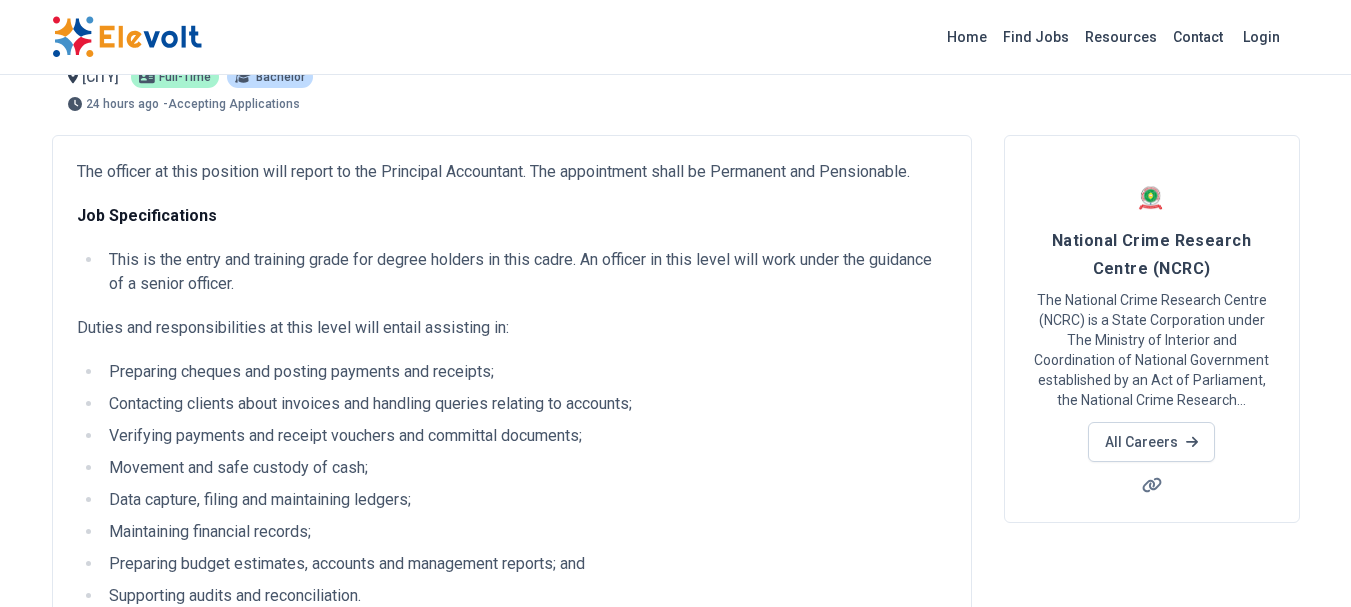 scroll, scrollTop: 0, scrollLeft: 0, axis: both 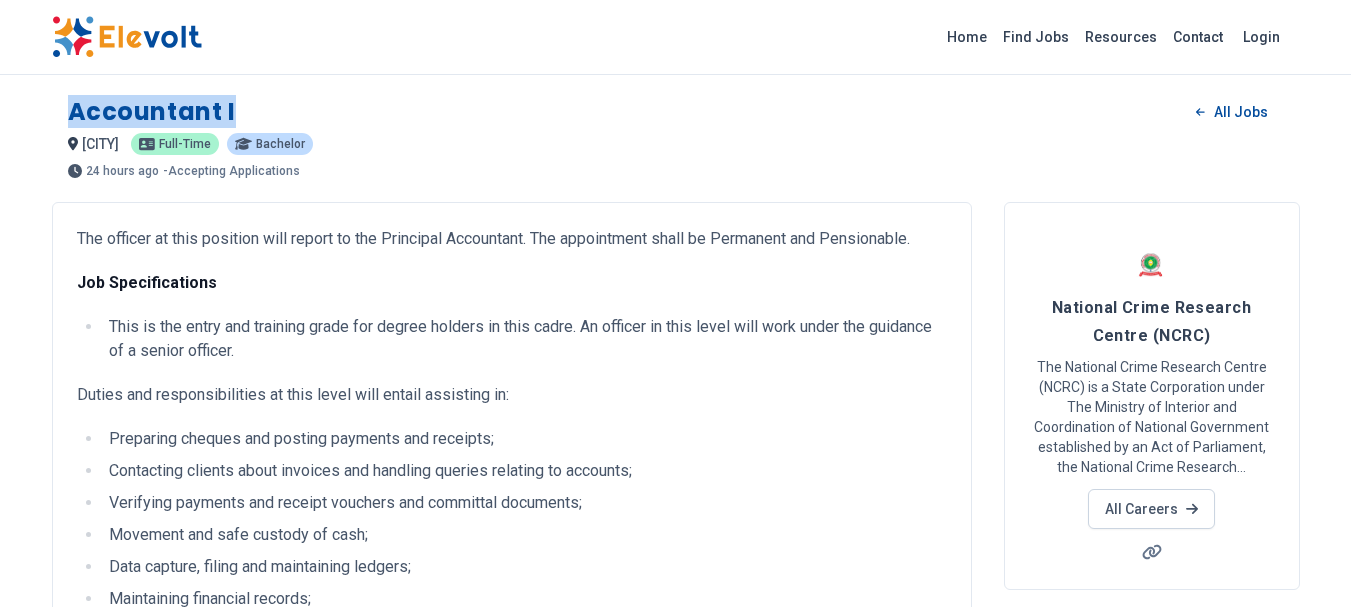 drag, startPoint x: 70, startPoint y: 112, endPoint x: 236, endPoint y: 108, distance: 166.04819 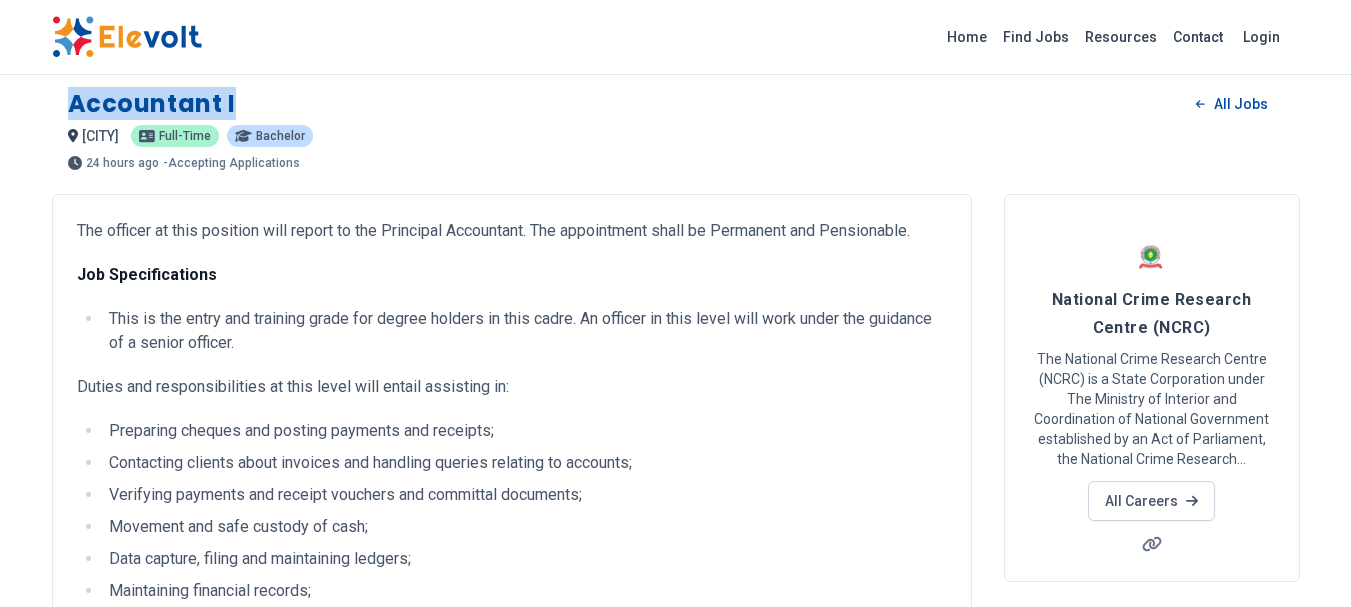 scroll, scrollTop: 0, scrollLeft: 0, axis: both 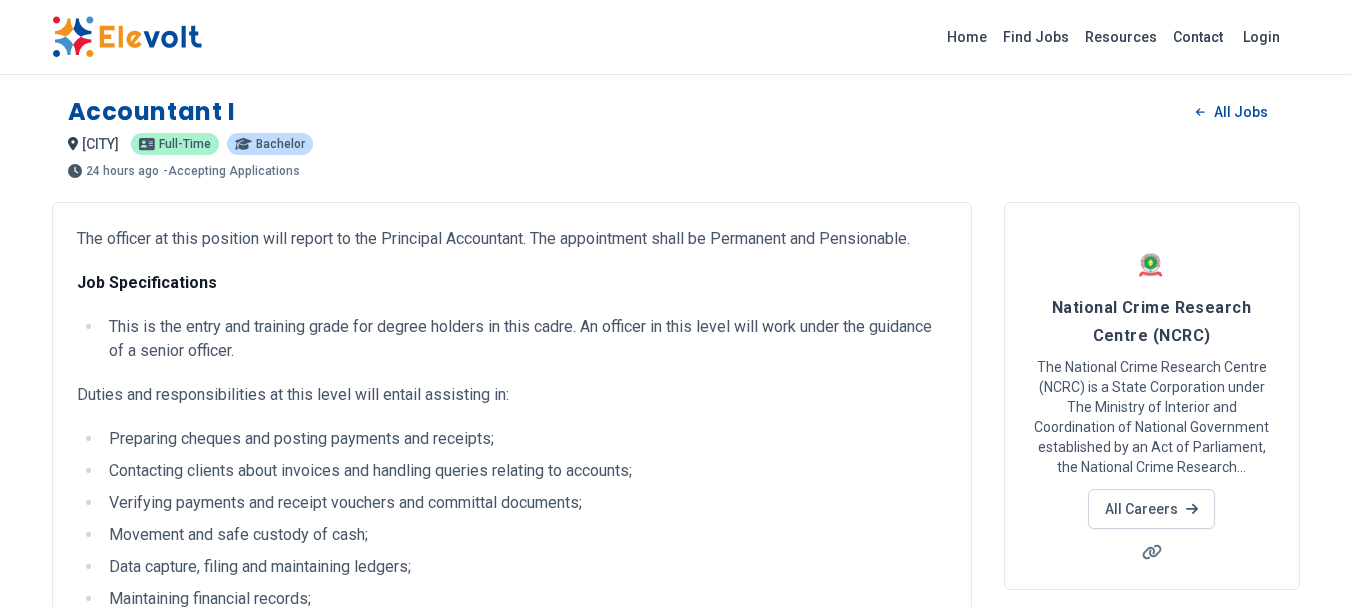 click on "The officer at this position will report to the Principal Accountant. The appointment shall be Permanent and Pensionable.
Job Specifications
This is the entry and training grade for degree holders in this cadre. An officer in this level will work under the guidance of a senior officer.
Duties and responsibilities at this level will entail assisting in:
Preparing cheques and posting payments and receipts;
Contacting clients about invoices and handling queries relating to accounts;
Verifying payments and receipt vouchers and committal documents;
Movement and safe custody of cash;
Data capture, filing and maintaining ledgers;
Maintaining financial records;
Preparing budget estimates, accounts and management reports; and
Supporting audits and reconciliation.
Person Specifications
For appointment to this grade, a candidate must have: -
Proficiency in computer applications; and
Fulfilled the requirements of Chapter Six of the Constitution." at bounding box center [512, 693] 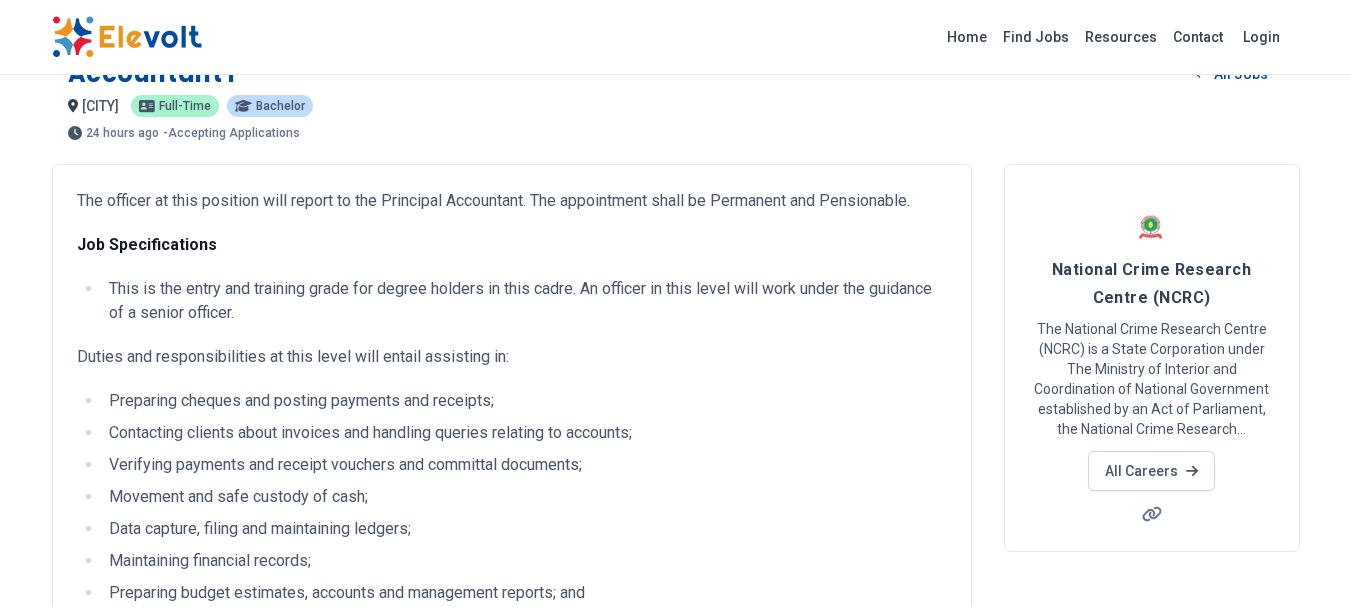 scroll, scrollTop: 0, scrollLeft: 0, axis: both 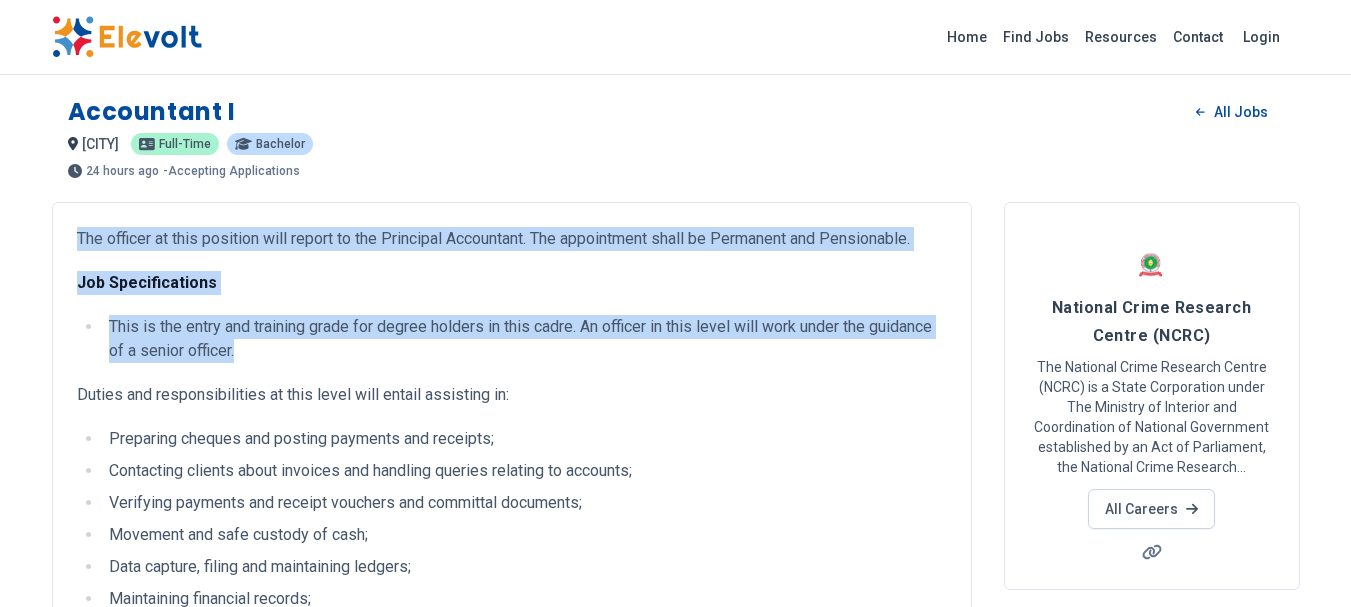drag, startPoint x: 78, startPoint y: 233, endPoint x: 330, endPoint y: 353, distance: 279.11288 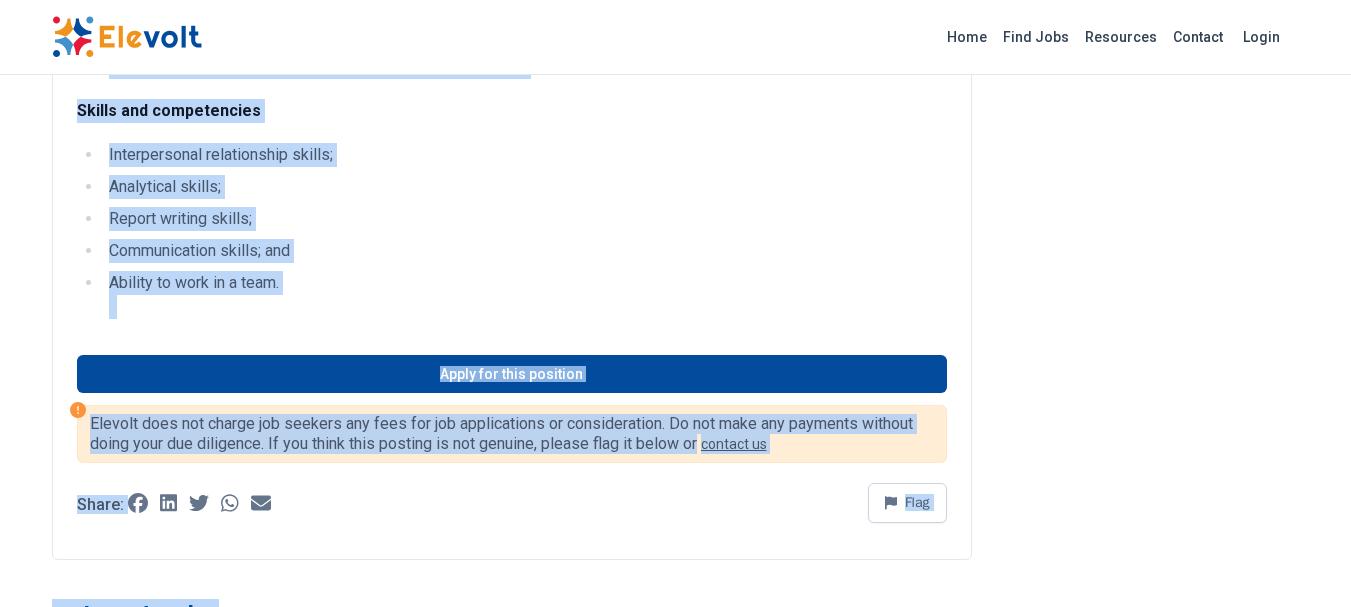 scroll, scrollTop: 899, scrollLeft: 0, axis: vertical 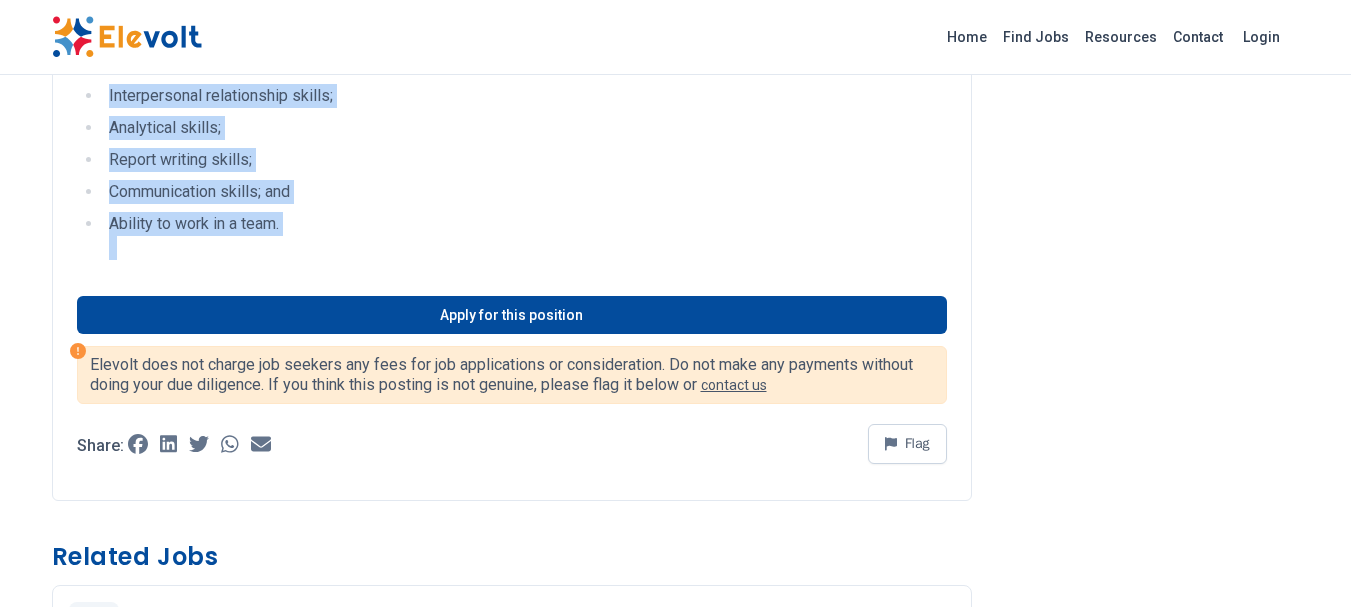drag, startPoint x: 70, startPoint y: 103, endPoint x: 346, endPoint y: 291, distance: 333.9461 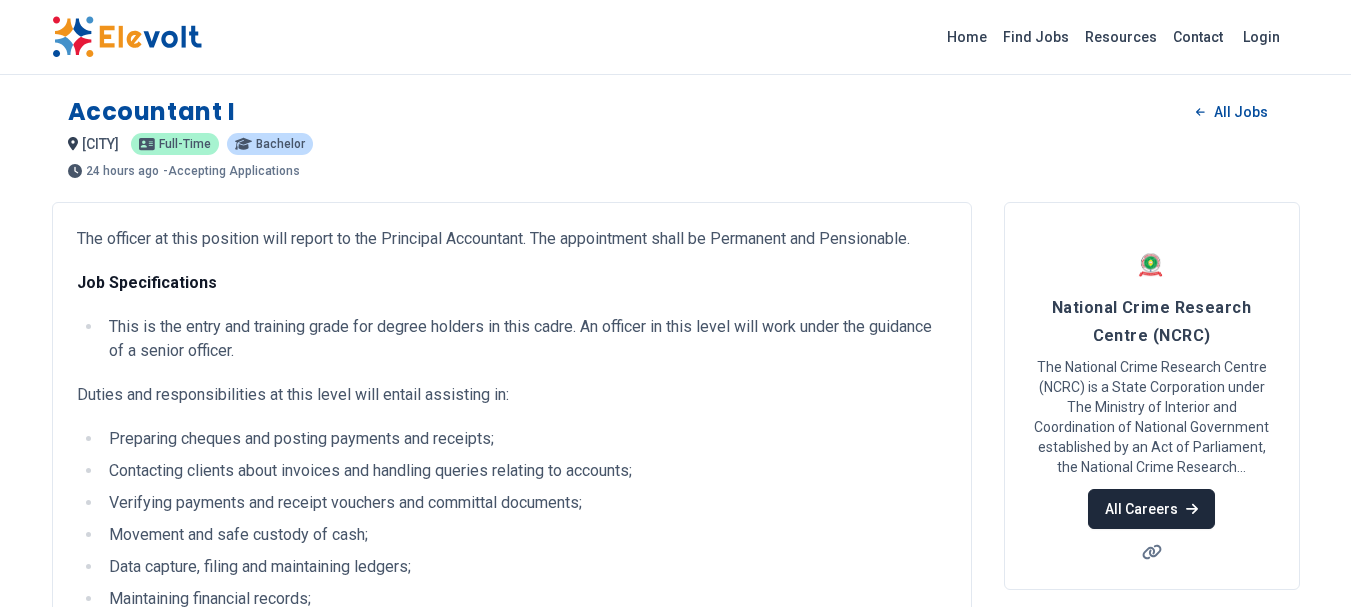 scroll, scrollTop: 0, scrollLeft: 0, axis: both 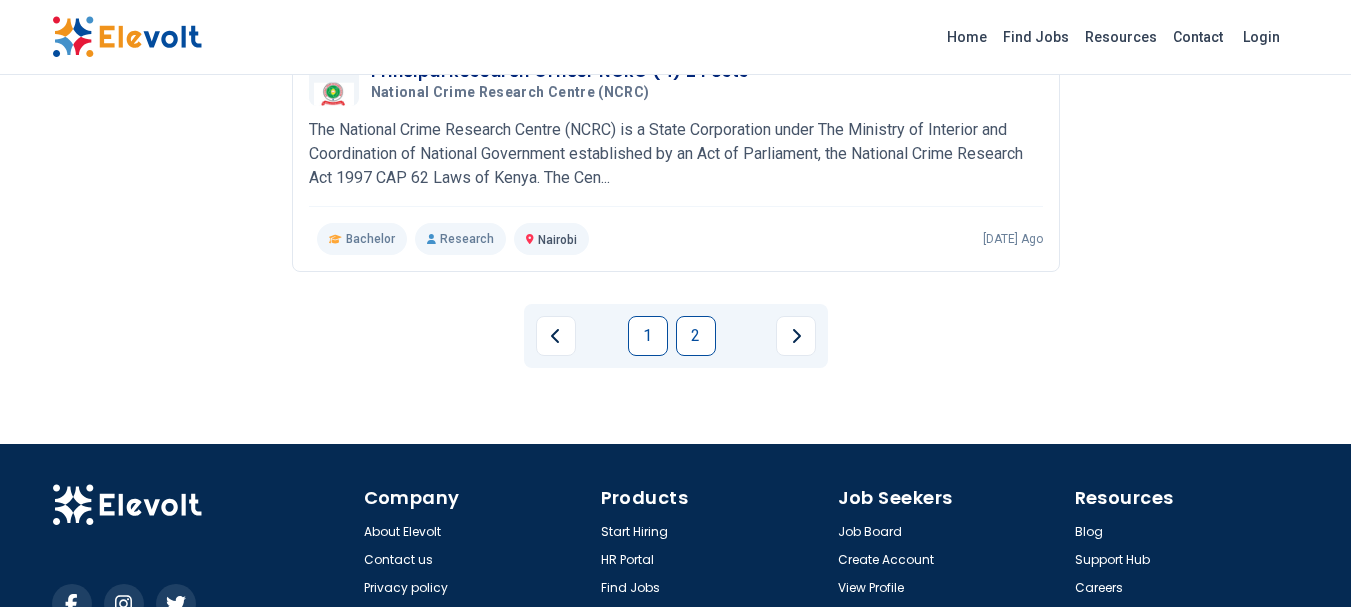 click on "2" at bounding box center (696, 336) 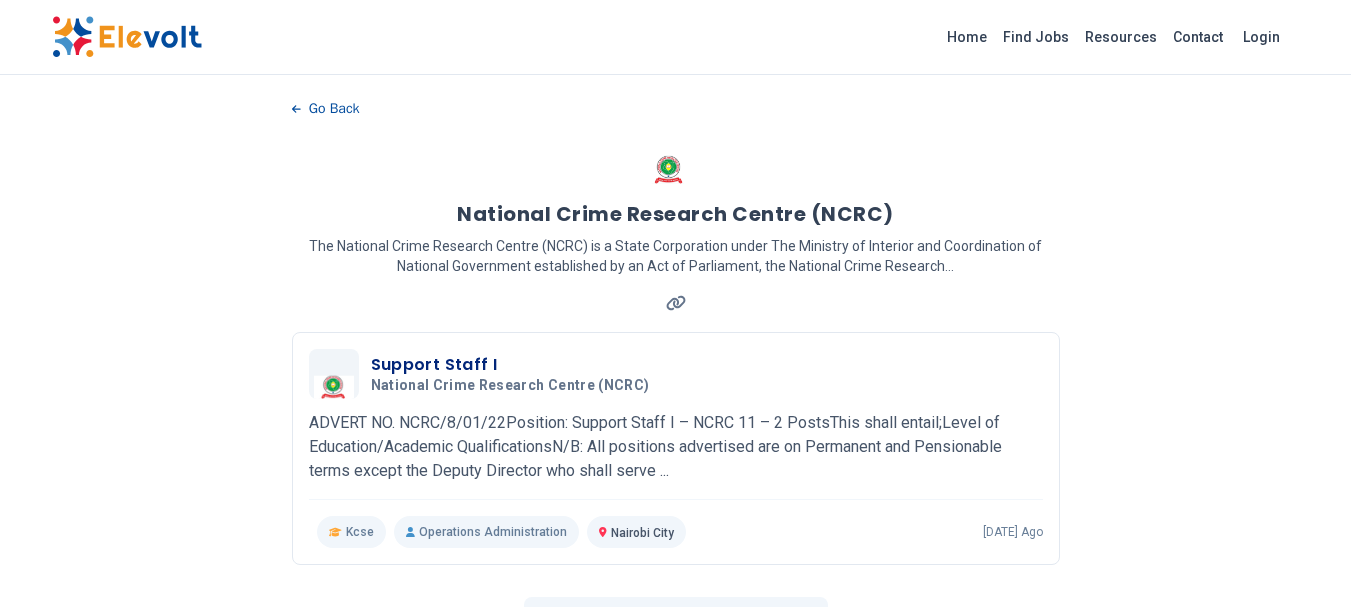 scroll, scrollTop: 0, scrollLeft: 0, axis: both 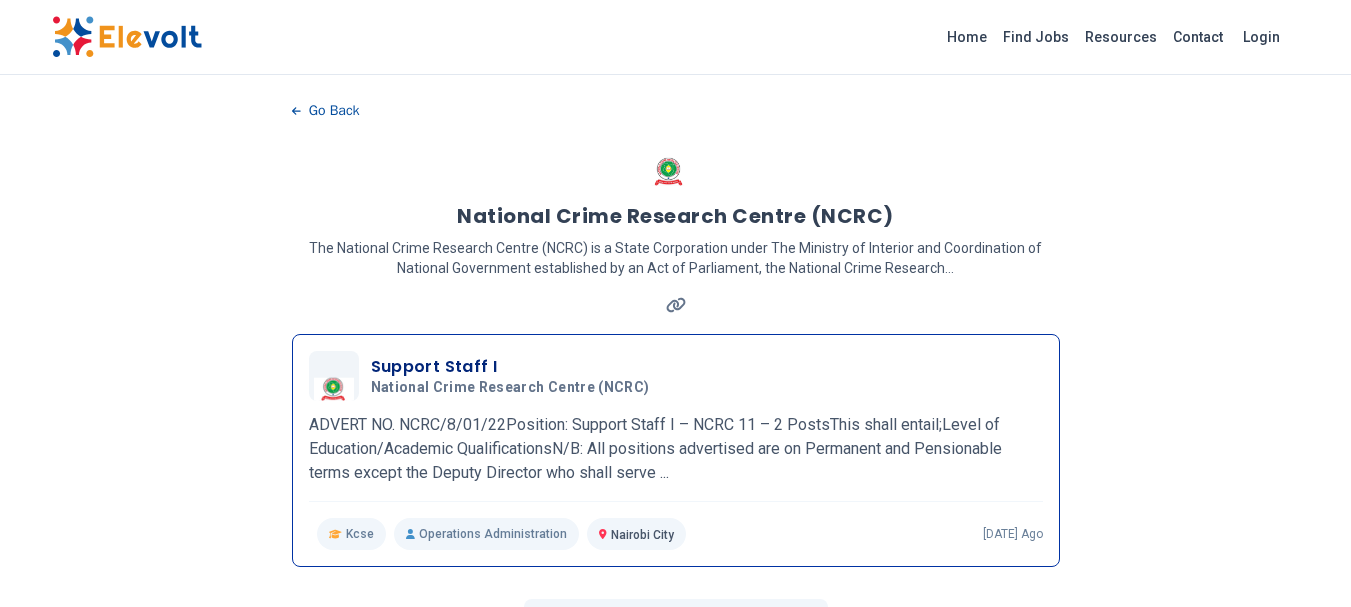 click on "National Crime Research Centre (NCRC)" at bounding box center [510, 388] 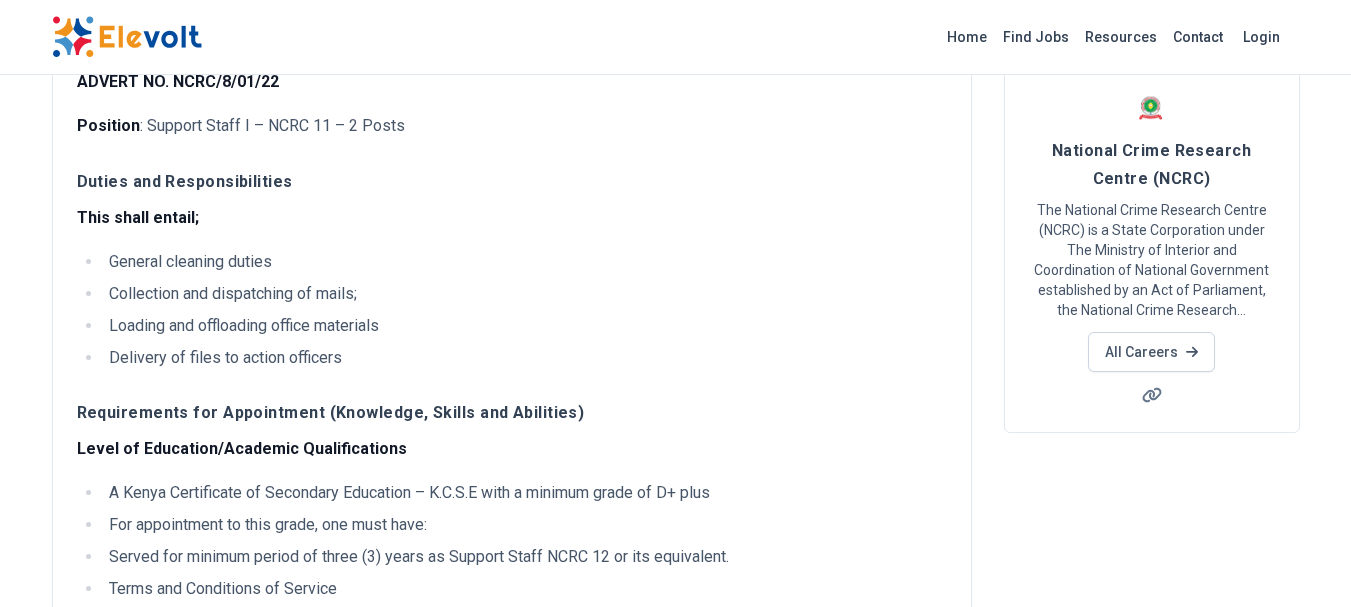scroll, scrollTop: 200, scrollLeft: 0, axis: vertical 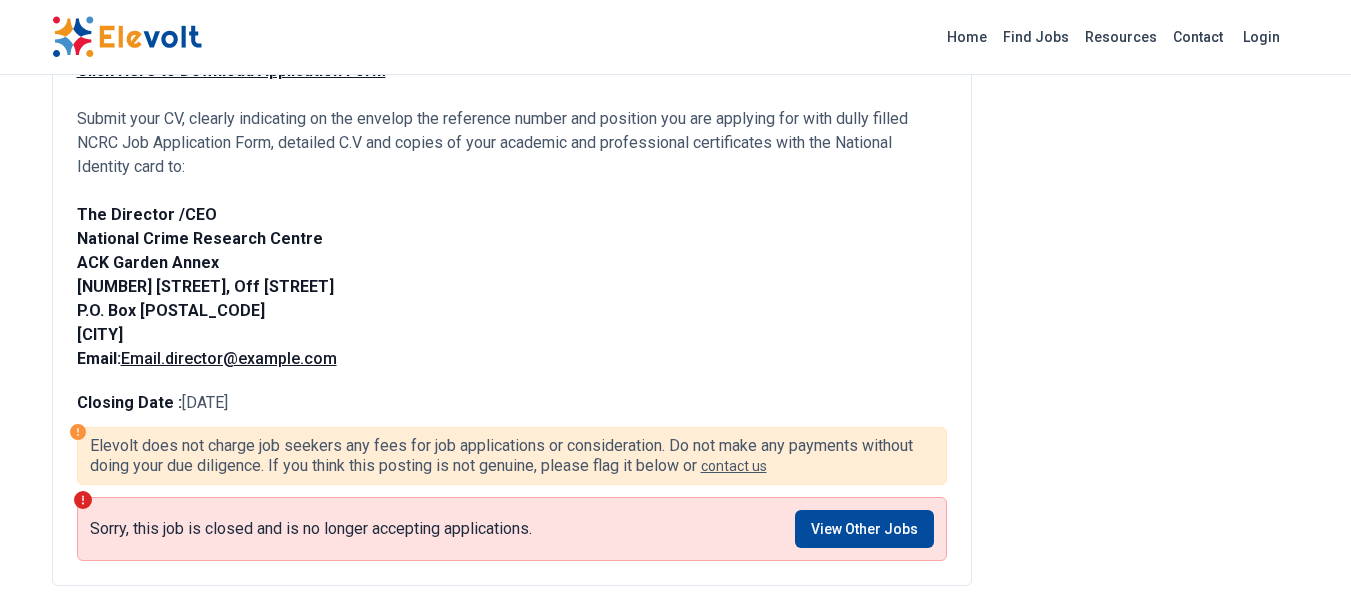 drag, startPoint x: 72, startPoint y: 207, endPoint x: 145, endPoint y: 339, distance: 150.84097 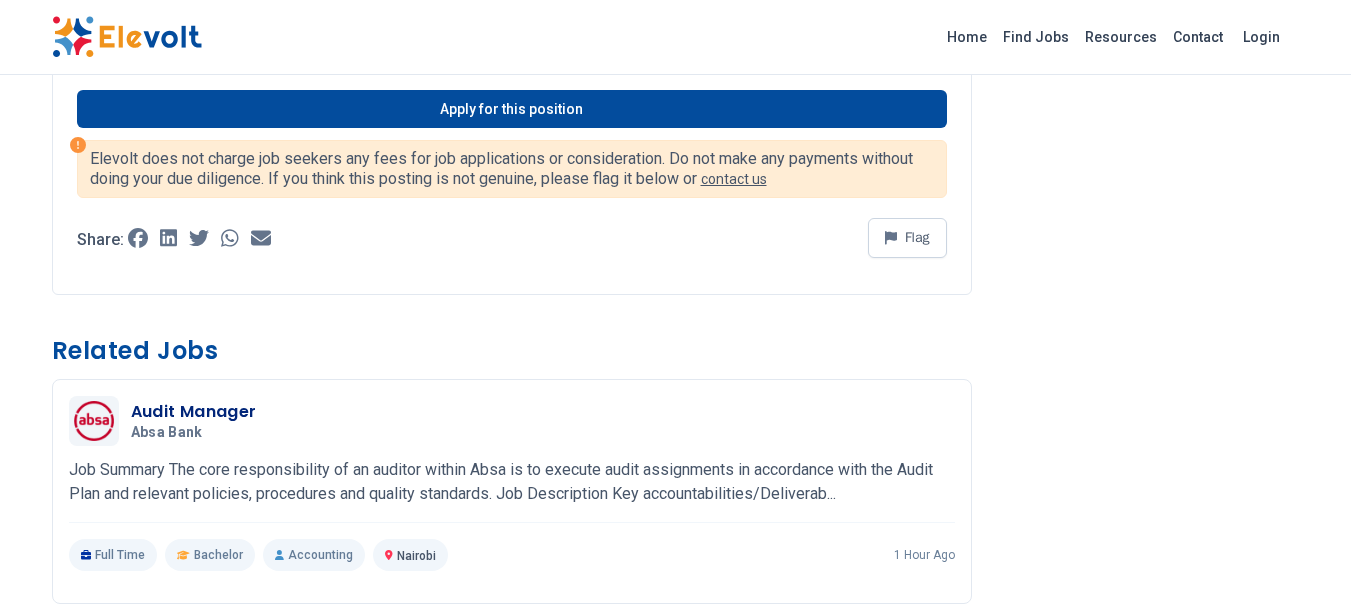 scroll, scrollTop: 0, scrollLeft: 0, axis: both 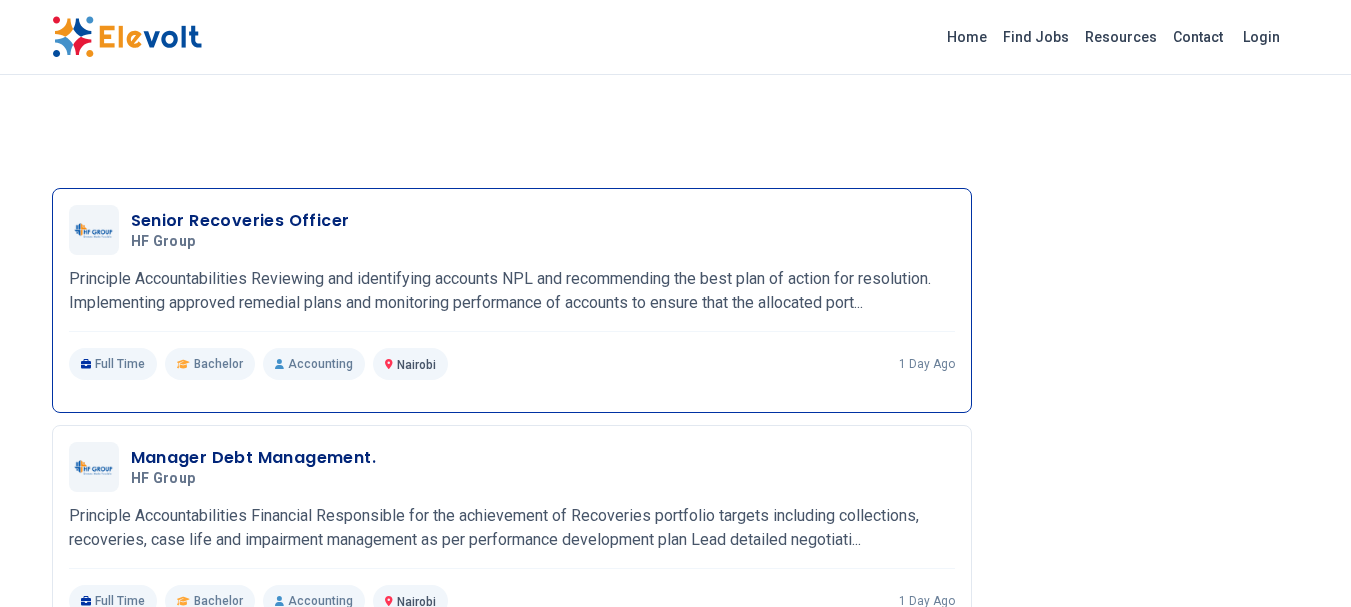 click on "Senior Recoveries Officer" at bounding box center [240, 221] 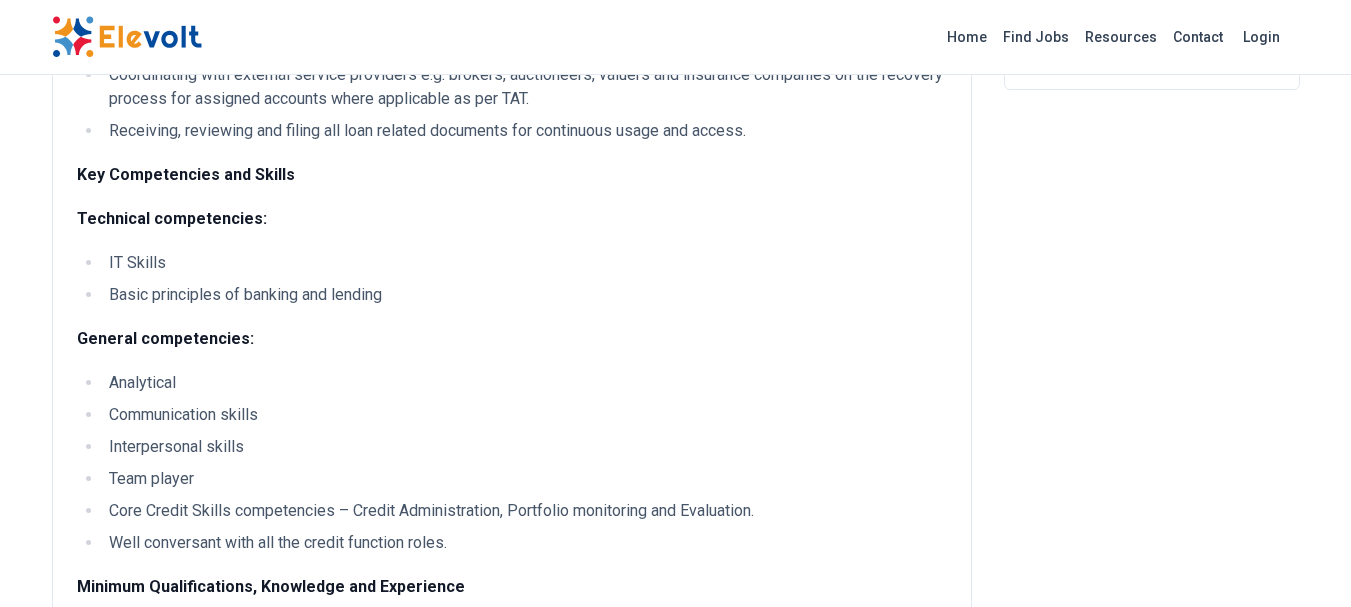 scroll, scrollTop: 607, scrollLeft: 0, axis: vertical 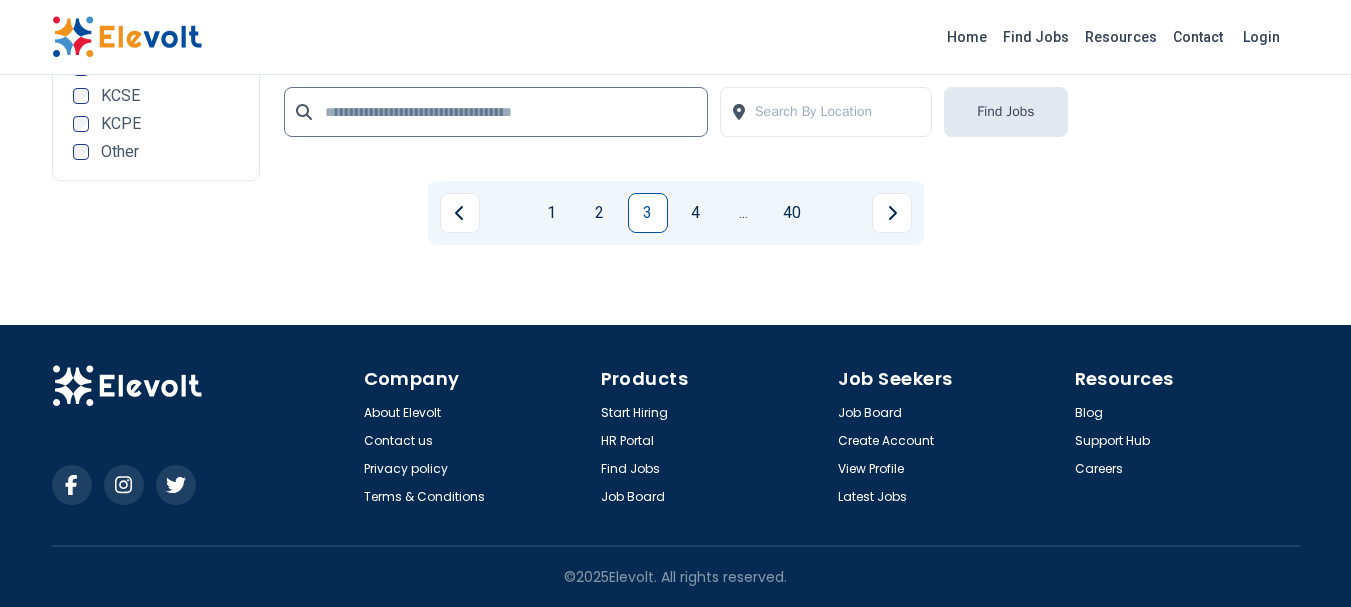drag, startPoint x: 588, startPoint y: 302, endPoint x: 614, endPoint y: 356, distance: 59.933296 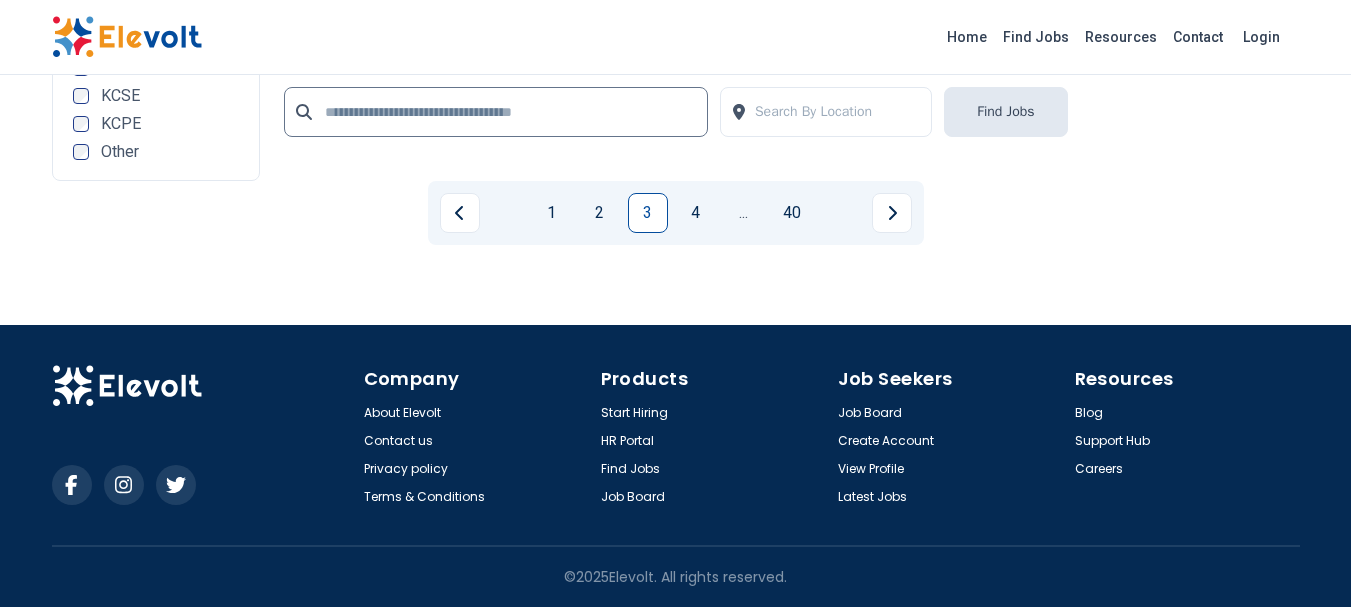 click on "Company About Elevolt Contact us Privacy policy Terms & Conditions Products Start Hiring HR Portal Find Jobs Job Board Job Seekers Job Board Create Account View Profile Latest Jobs Resources Blog Support Hub Careers" at bounding box center [676, 435] 